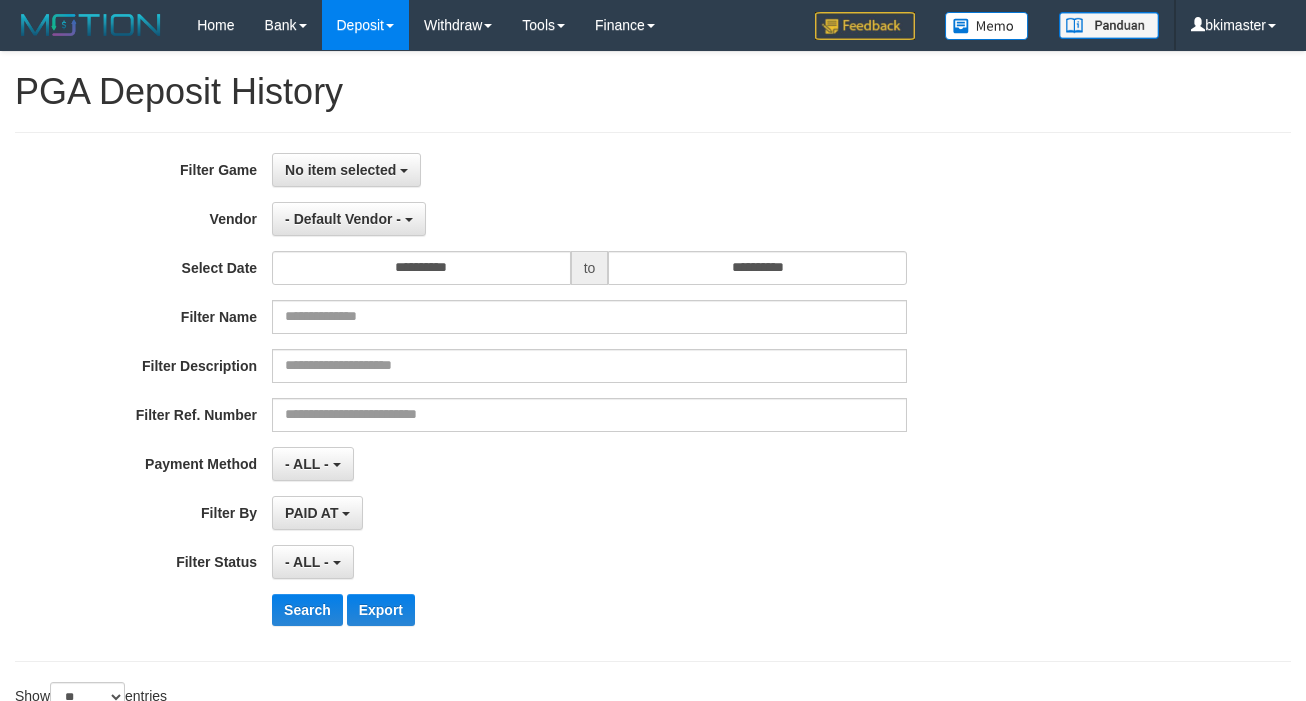 select on "**********" 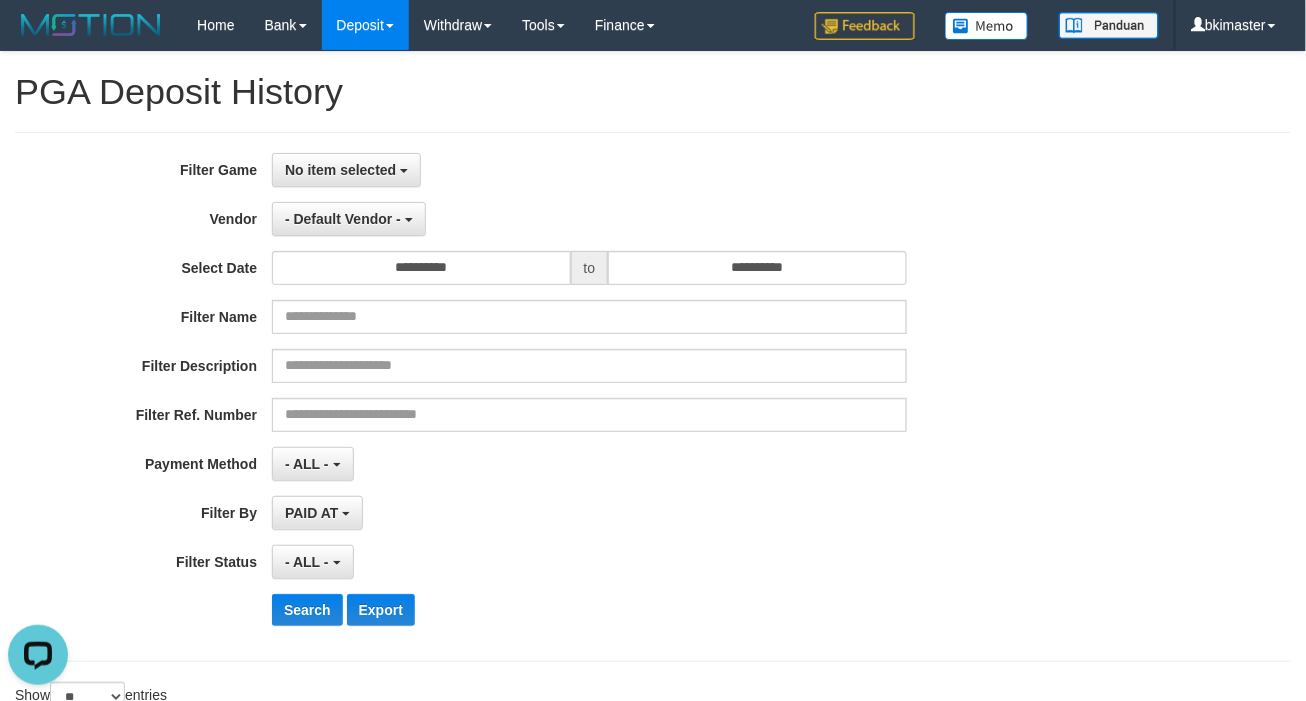 scroll, scrollTop: 0, scrollLeft: 0, axis: both 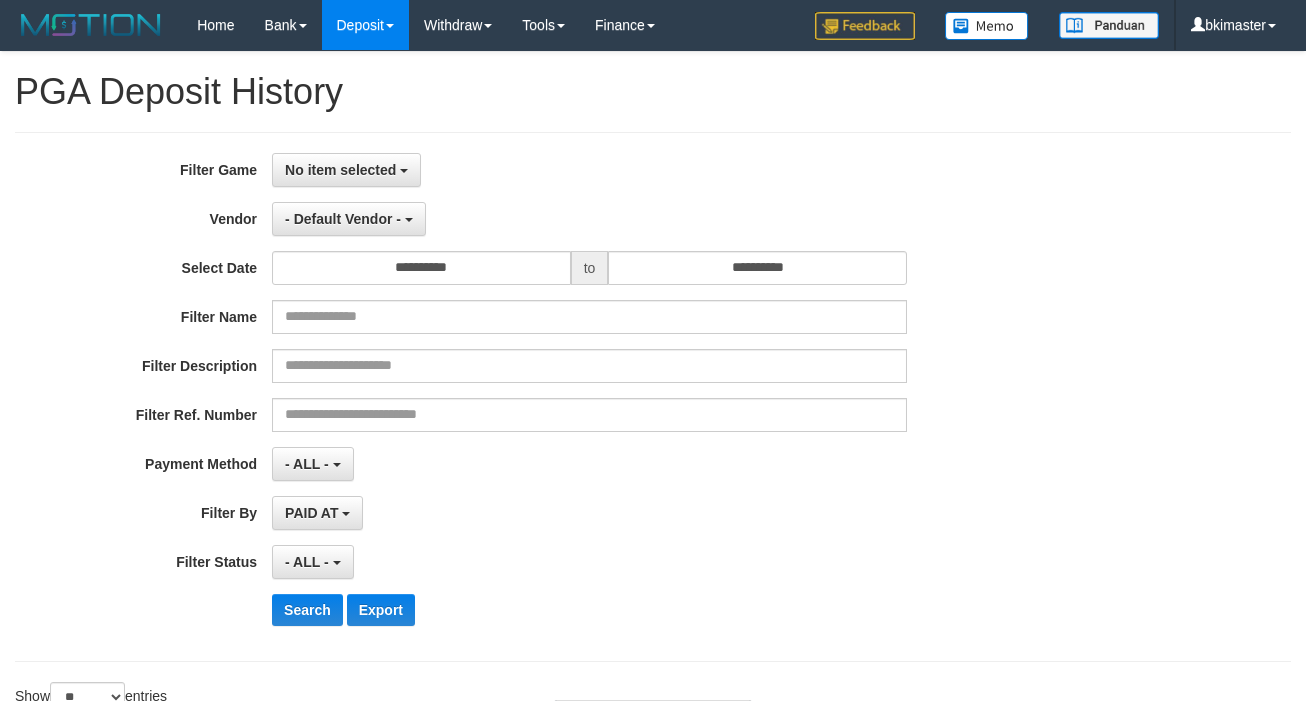 select 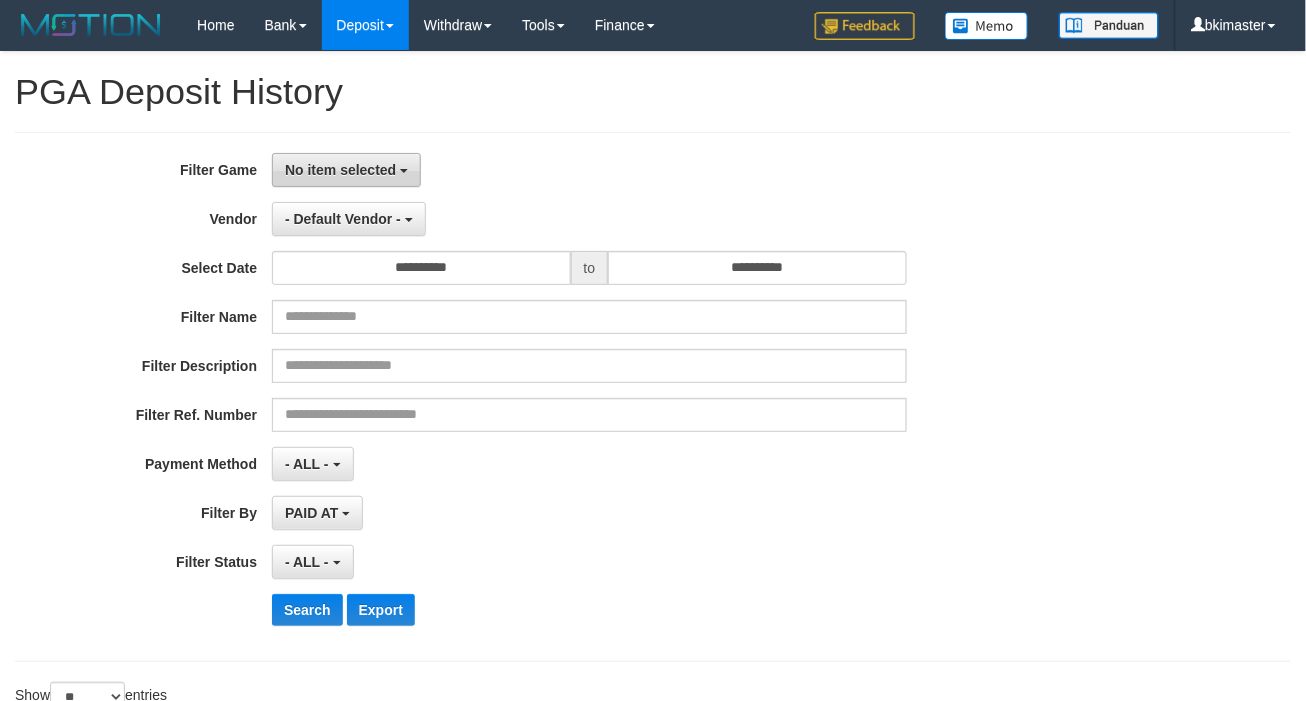 click on "No item selected" at bounding box center (340, 170) 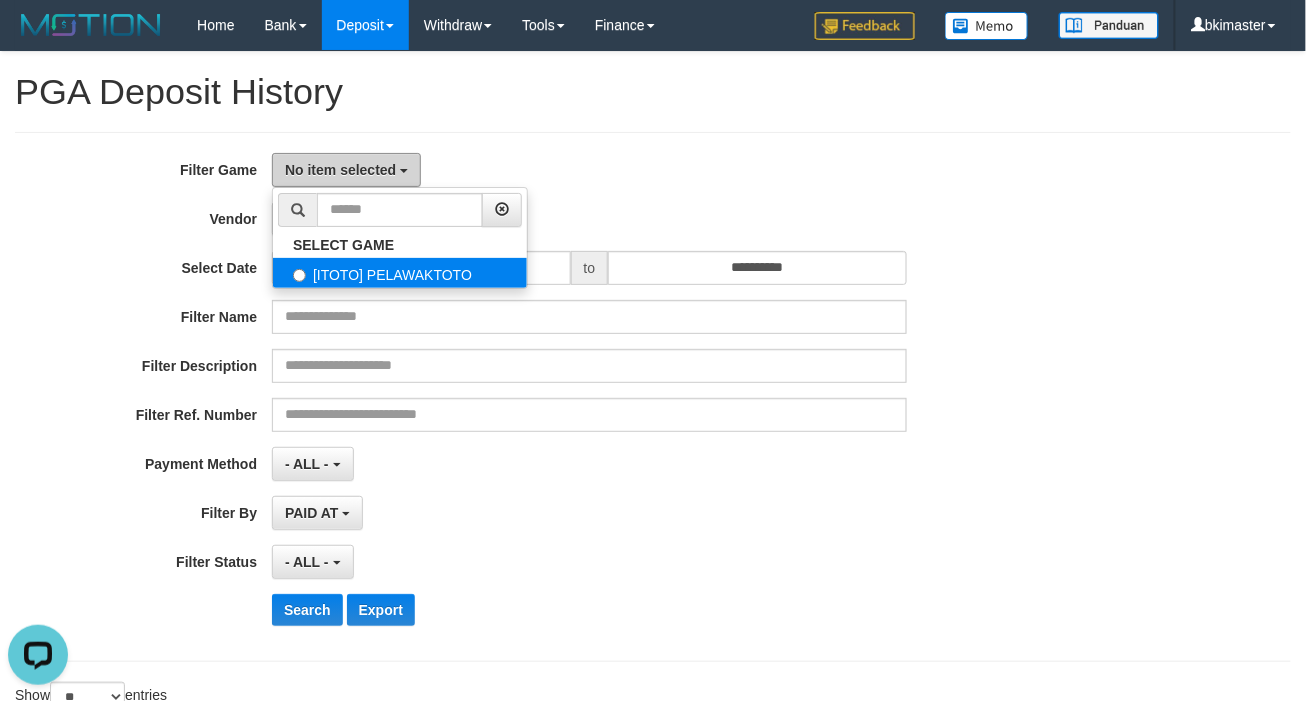 scroll, scrollTop: 0, scrollLeft: 0, axis: both 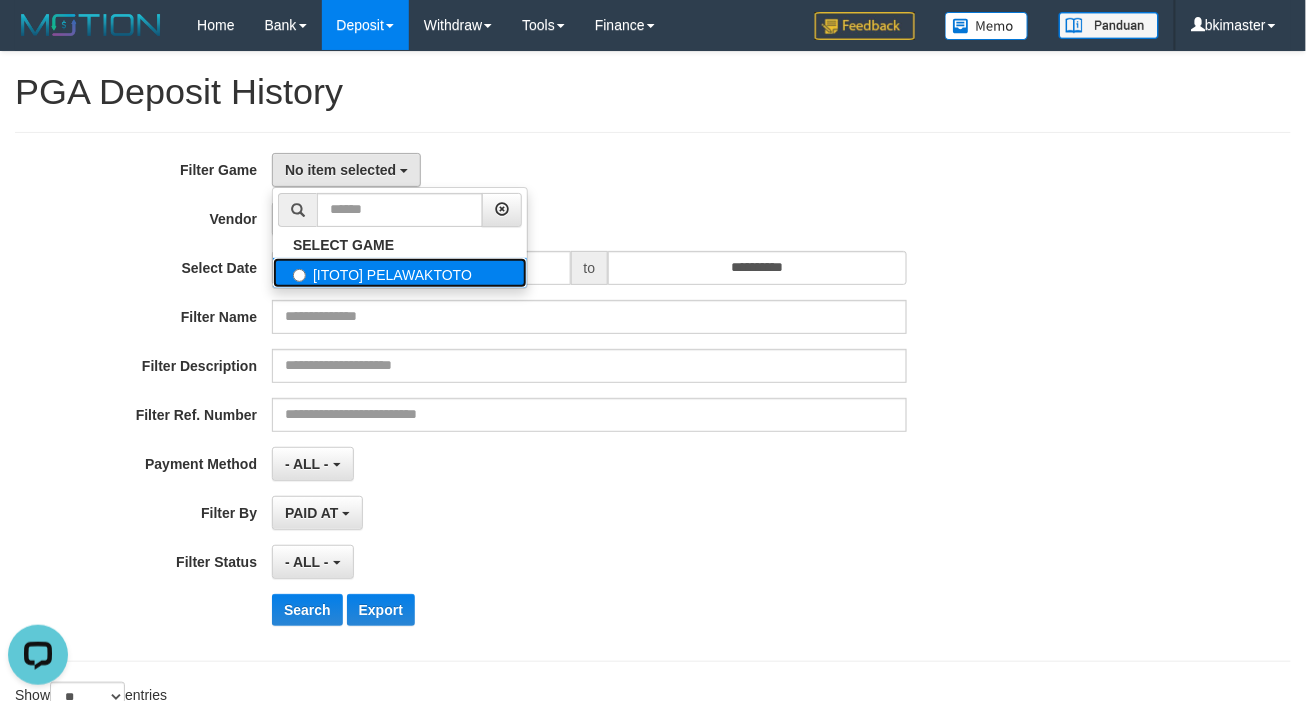 click on "[ITOTO] PELAWAKTOTO" at bounding box center (400, 273) 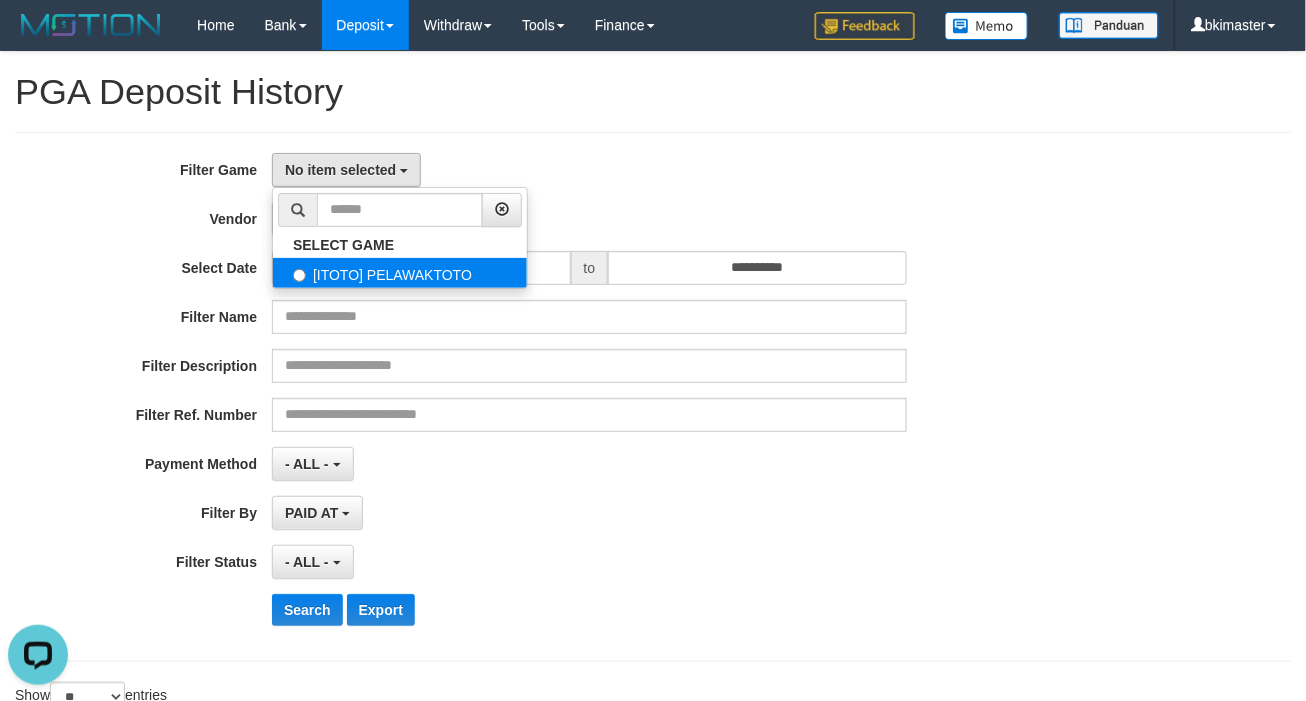 select on "****" 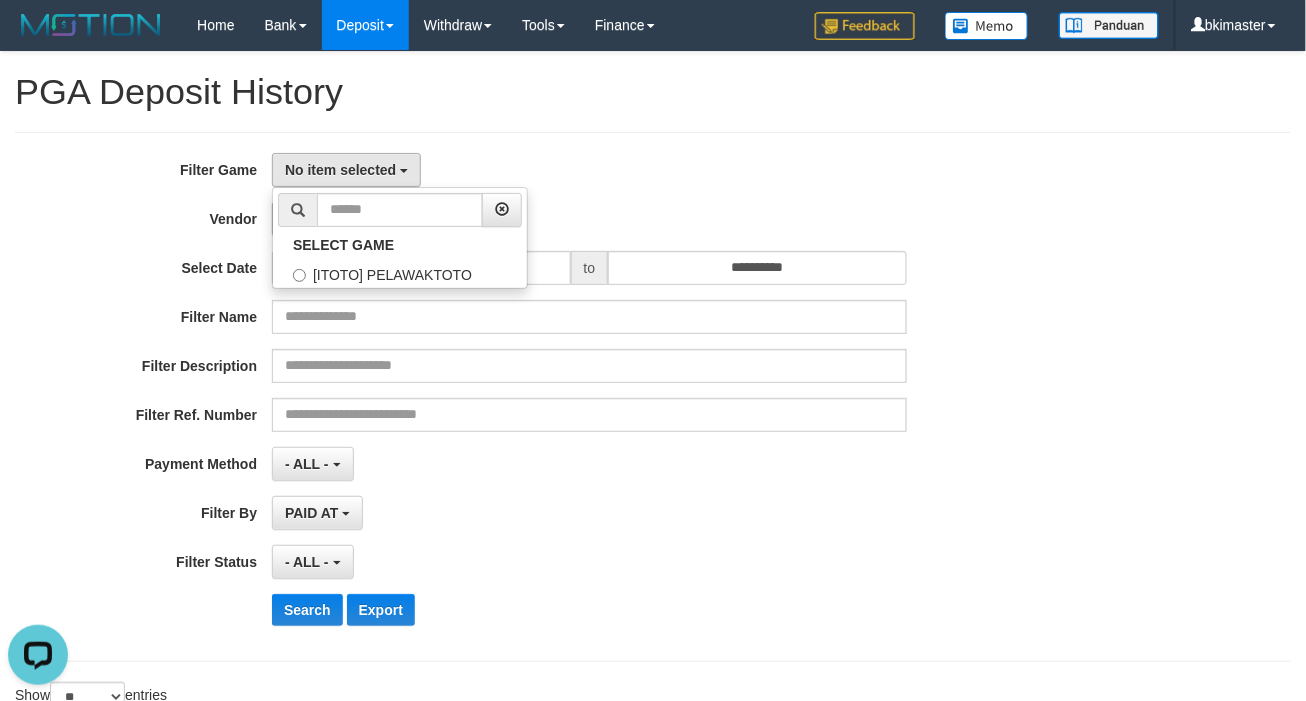 scroll, scrollTop: 17, scrollLeft: 0, axis: vertical 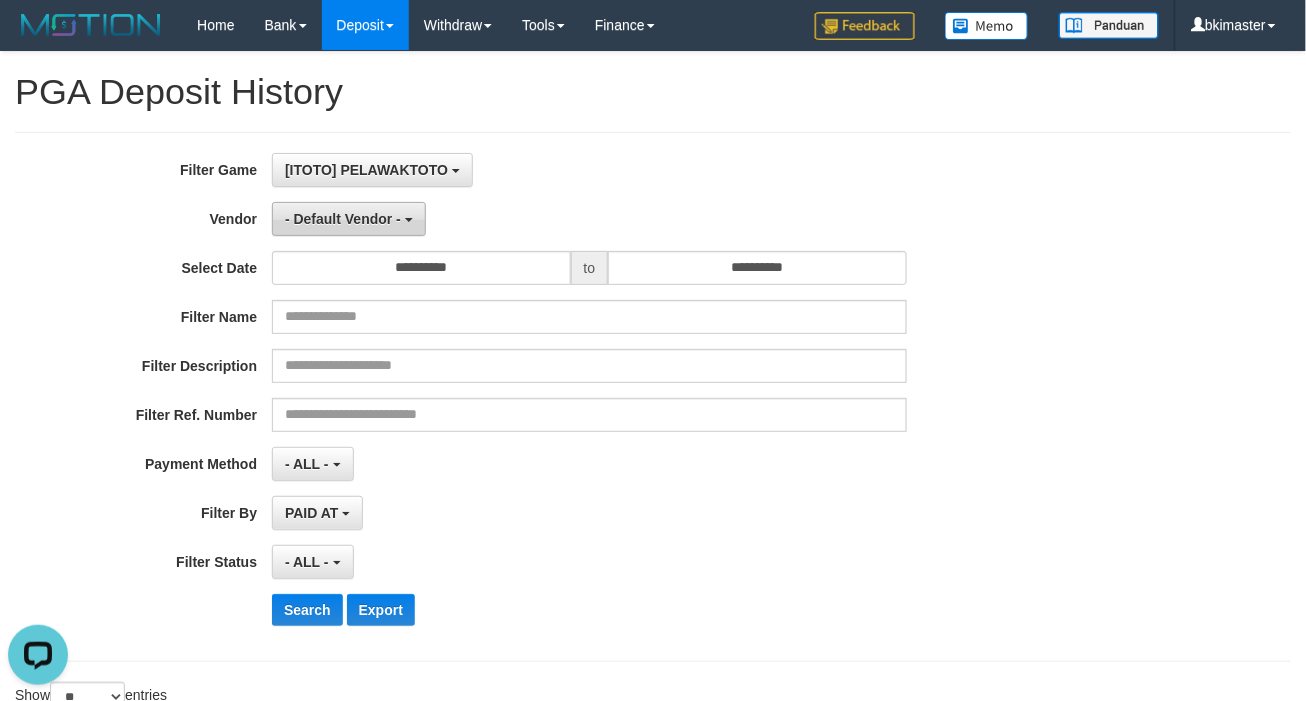 click on "- Default Vendor -" at bounding box center [343, 219] 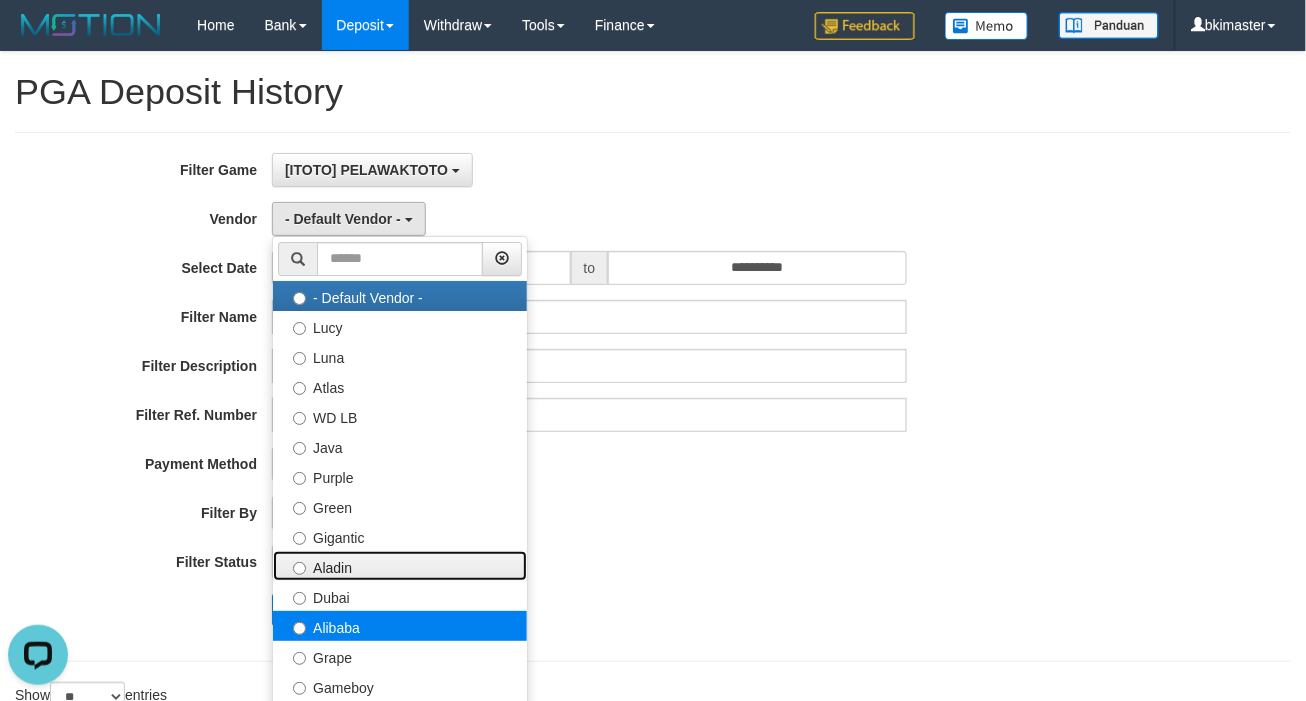 drag, startPoint x: 380, startPoint y: 581, endPoint x: 388, endPoint y: 624, distance: 43.737854 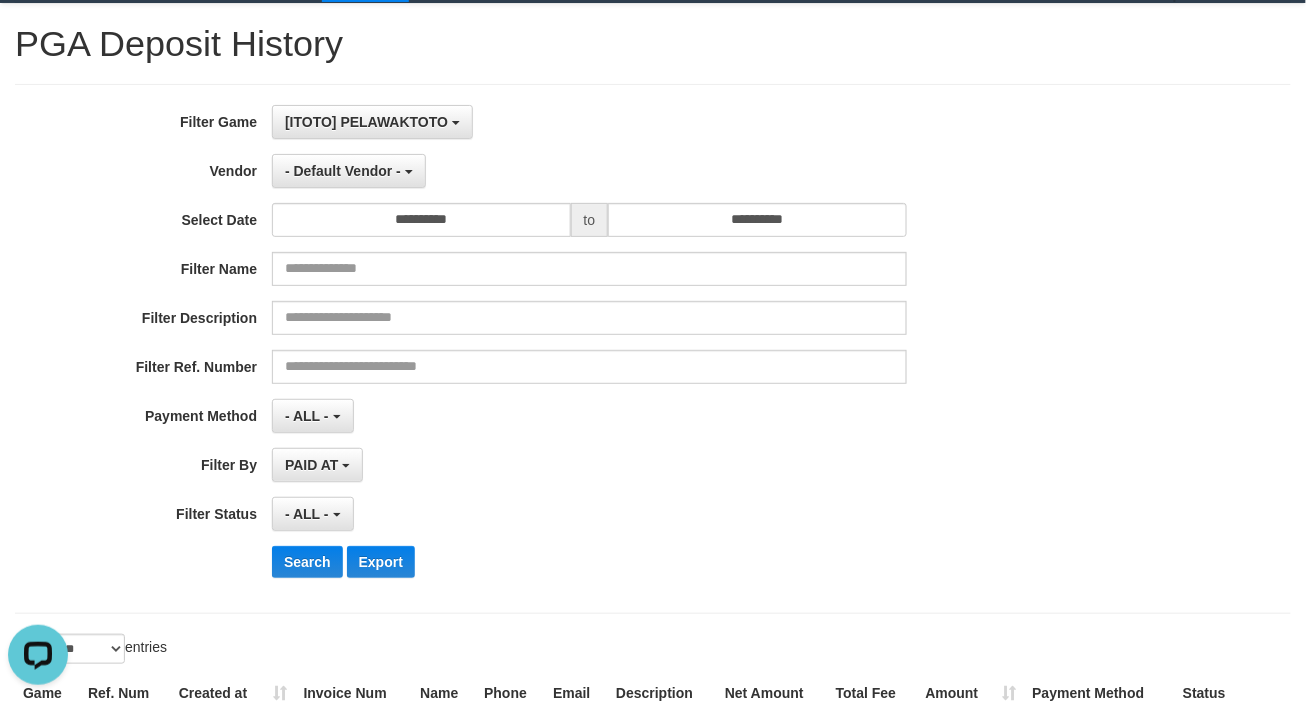 scroll, scrollTop: 133, scrollLeft: 0, axis: vertical 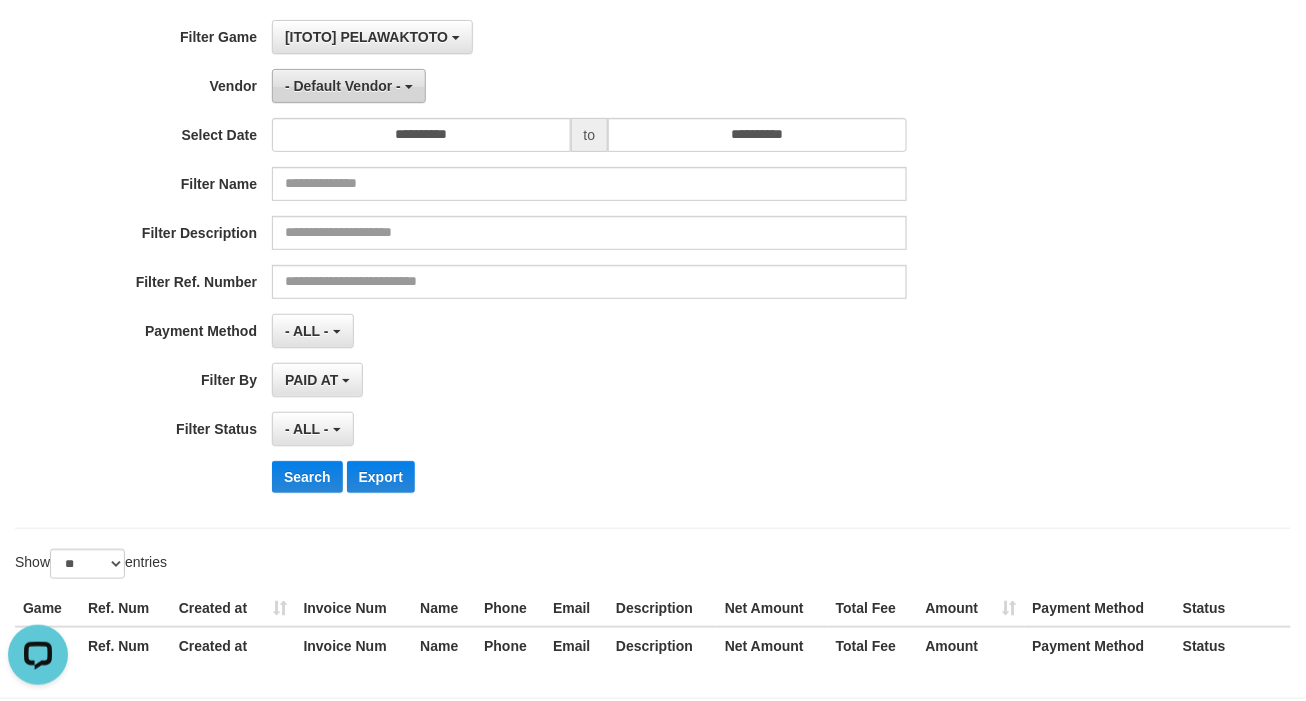 click on "- Default Vendor -" at bounding box center [349, 86] 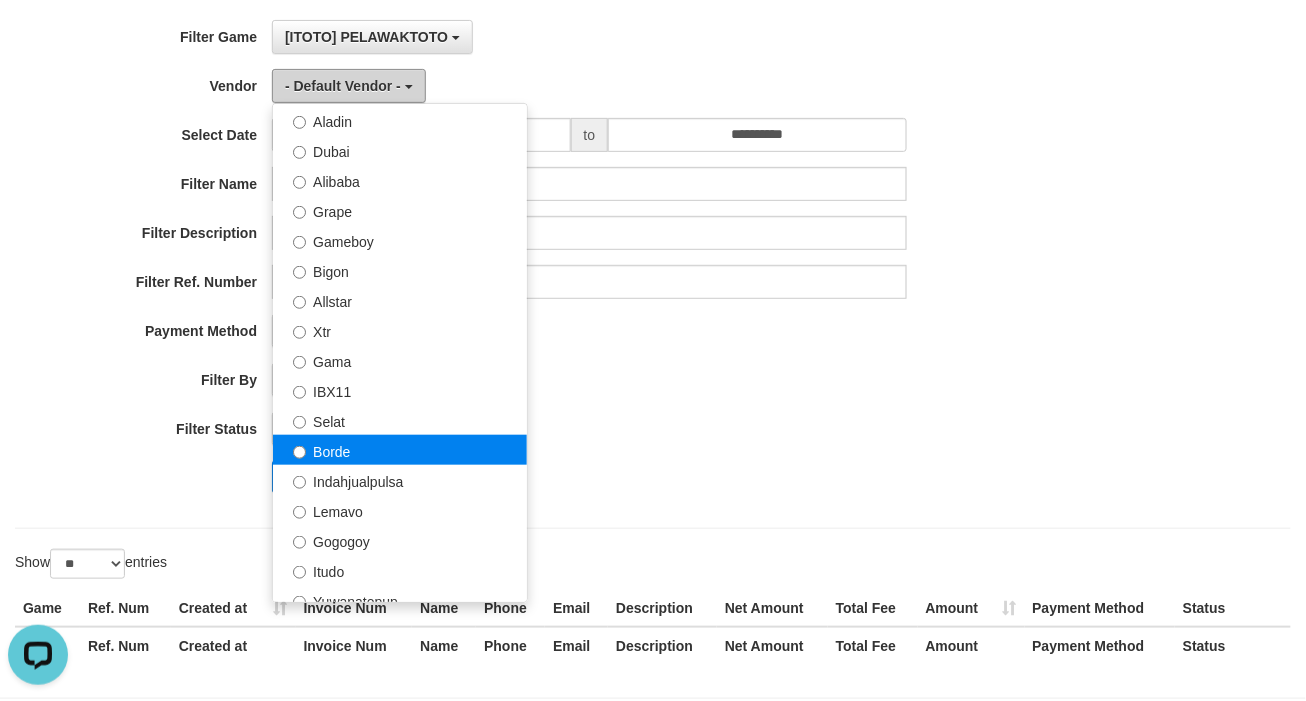 scroll, scrollTop: 266, scrollLeft: 0, axis: vertical 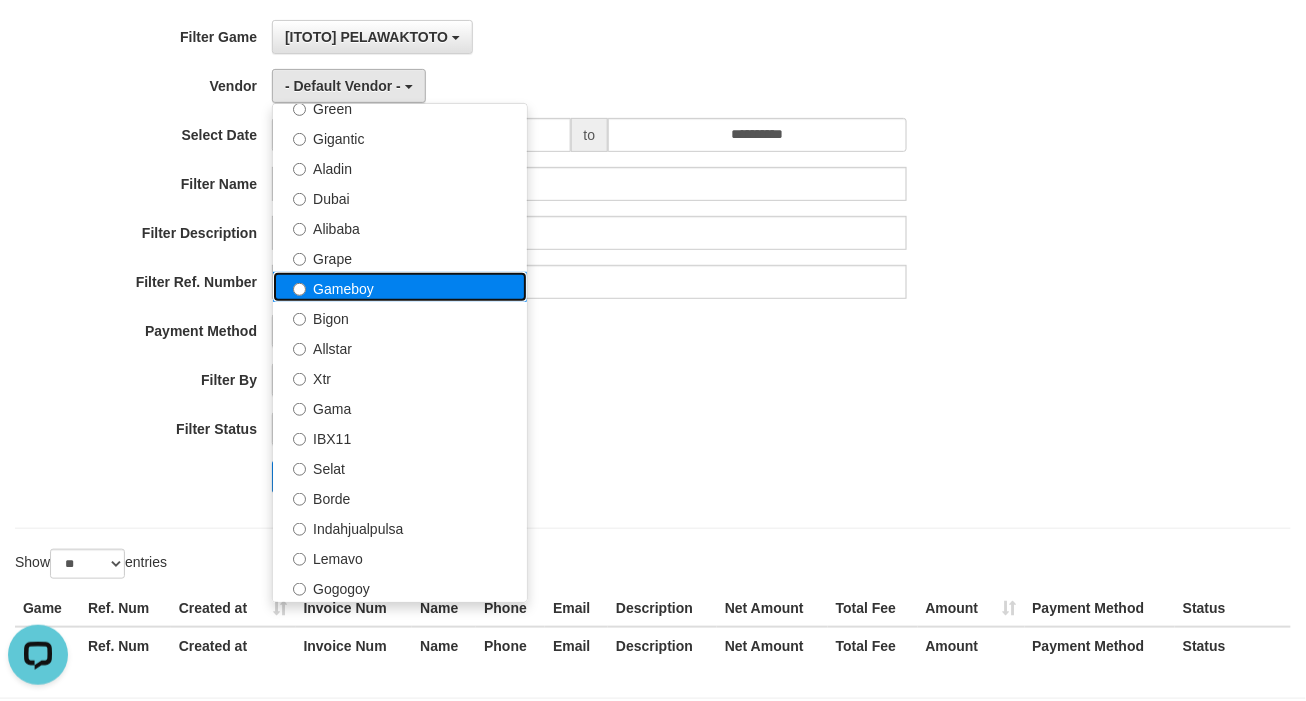 click on "Gameboy" at bounding box center (400, 287) 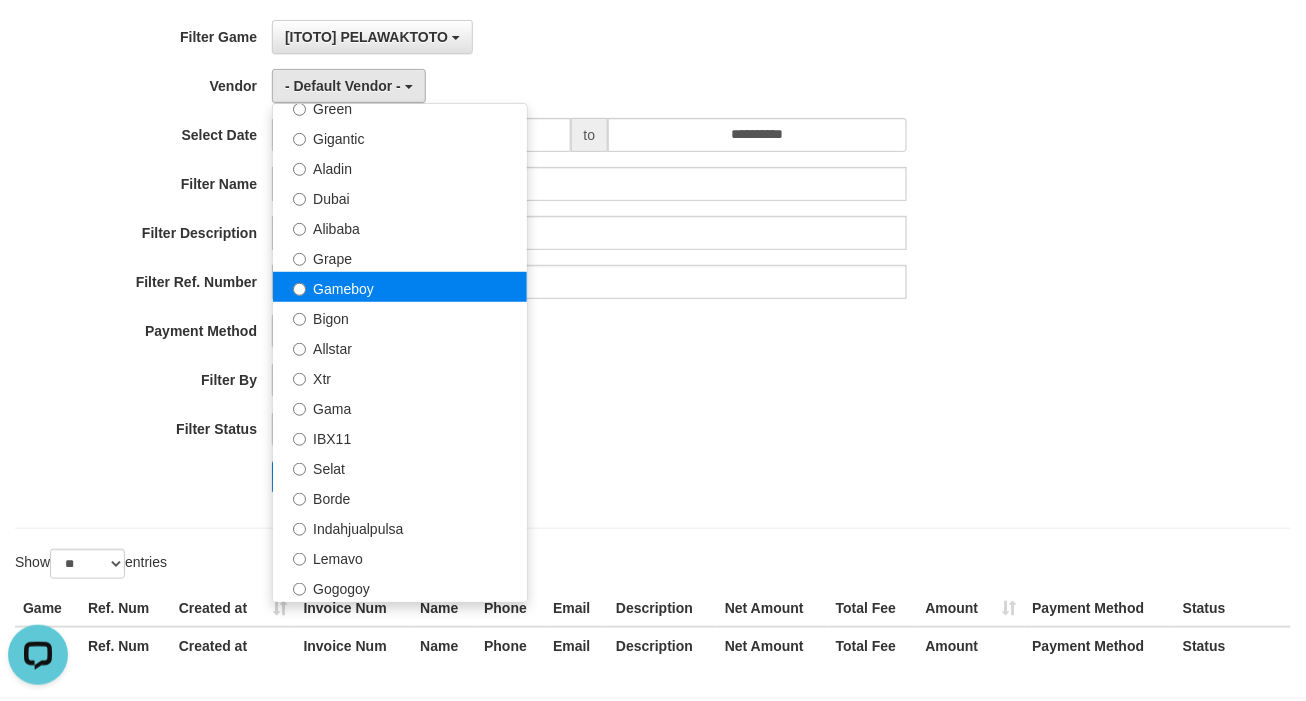 select on "**********" 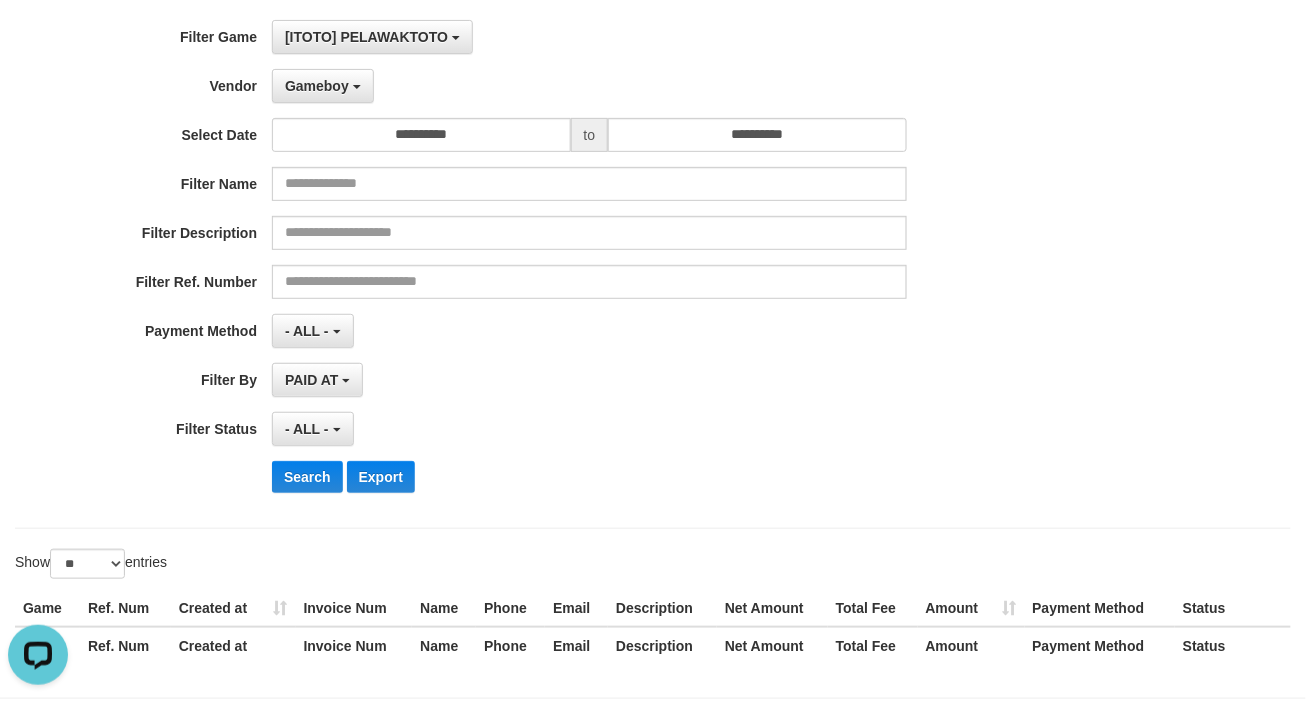 drag, startPoint x: 910, startPoint y: 354, endPoint x: 764, endPoint y: 409, distance: 156.01602 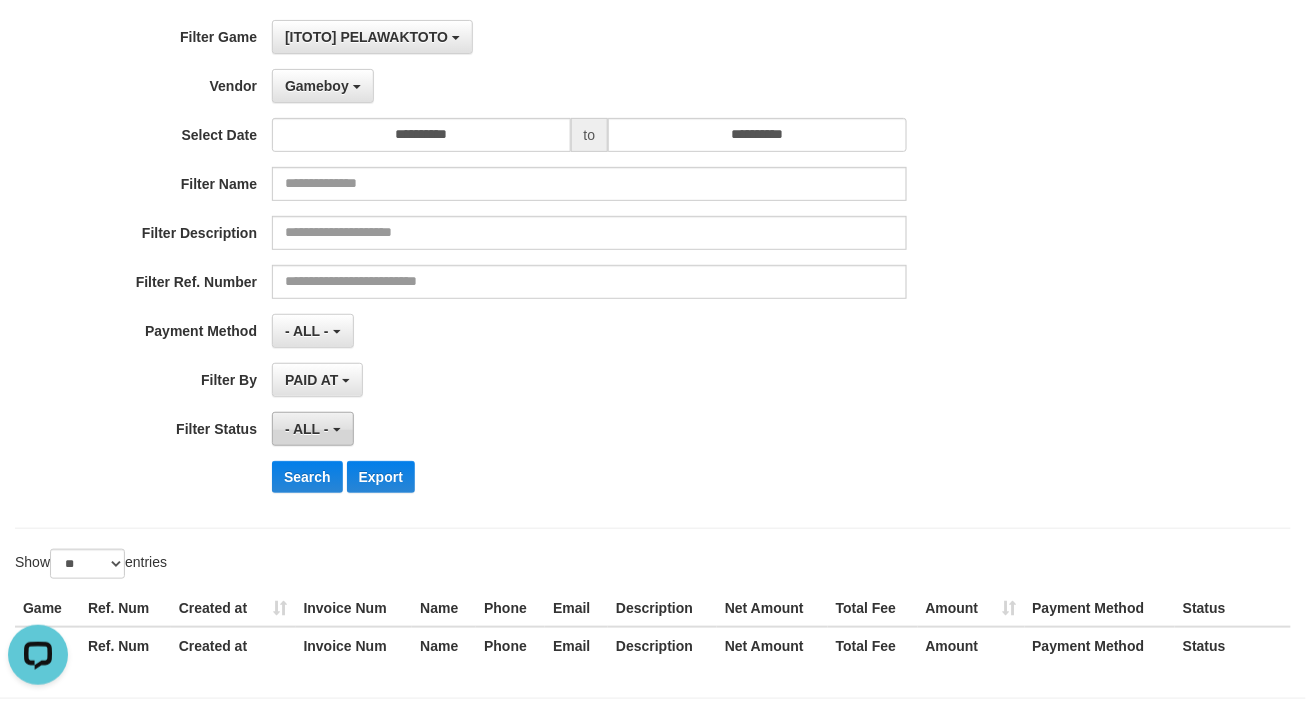 click on "- ALL -" at bounding box center (312, 429) 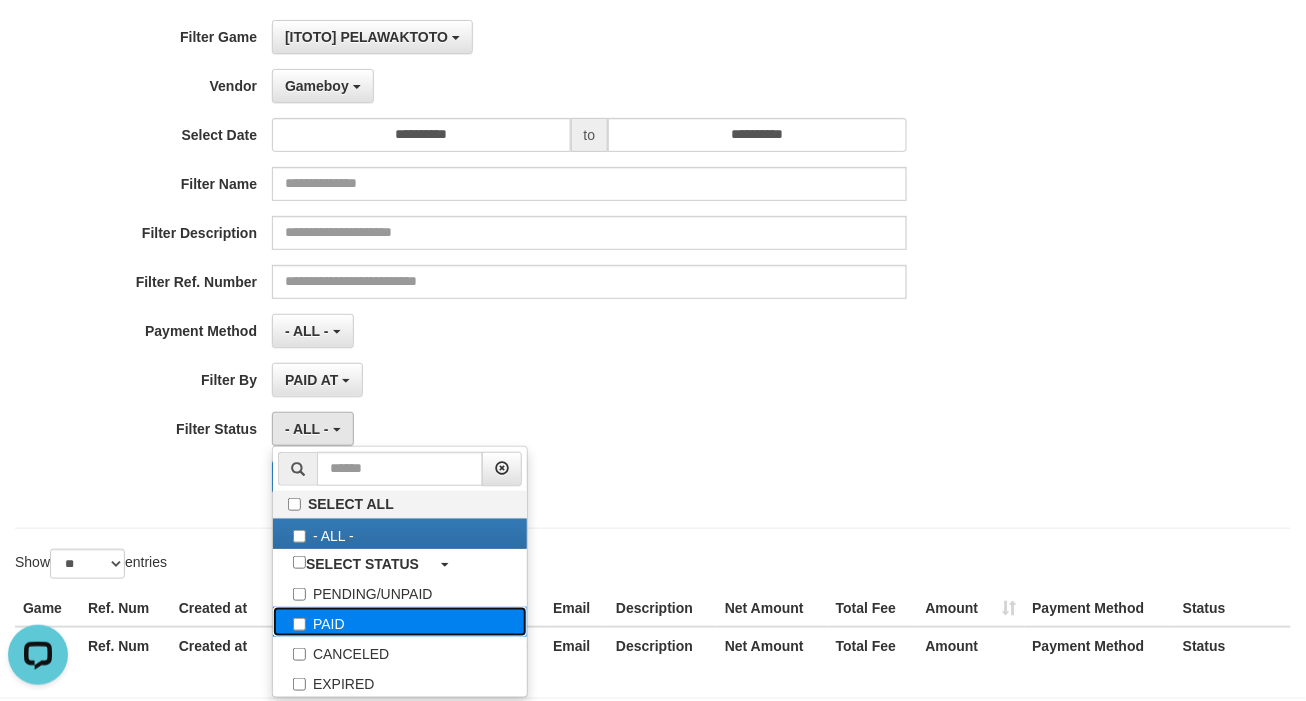 click on "PAID" at bounding box center [400, 622] 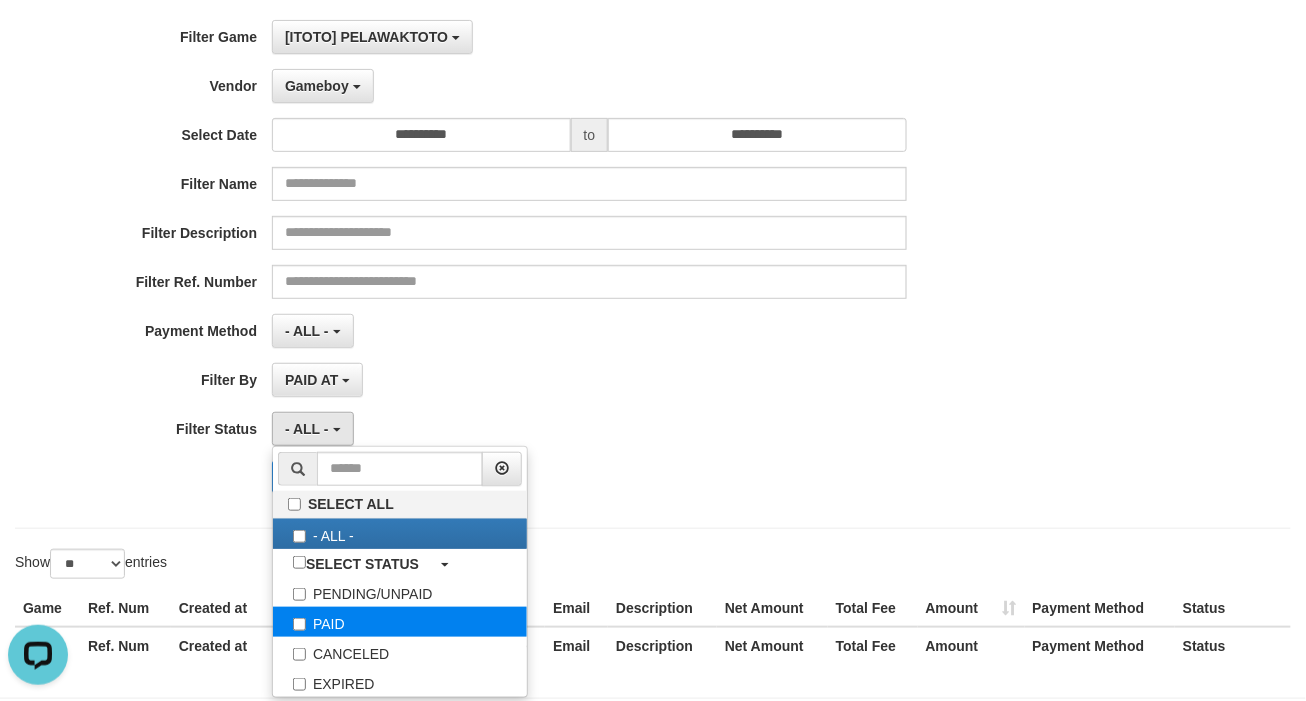 select on "*" 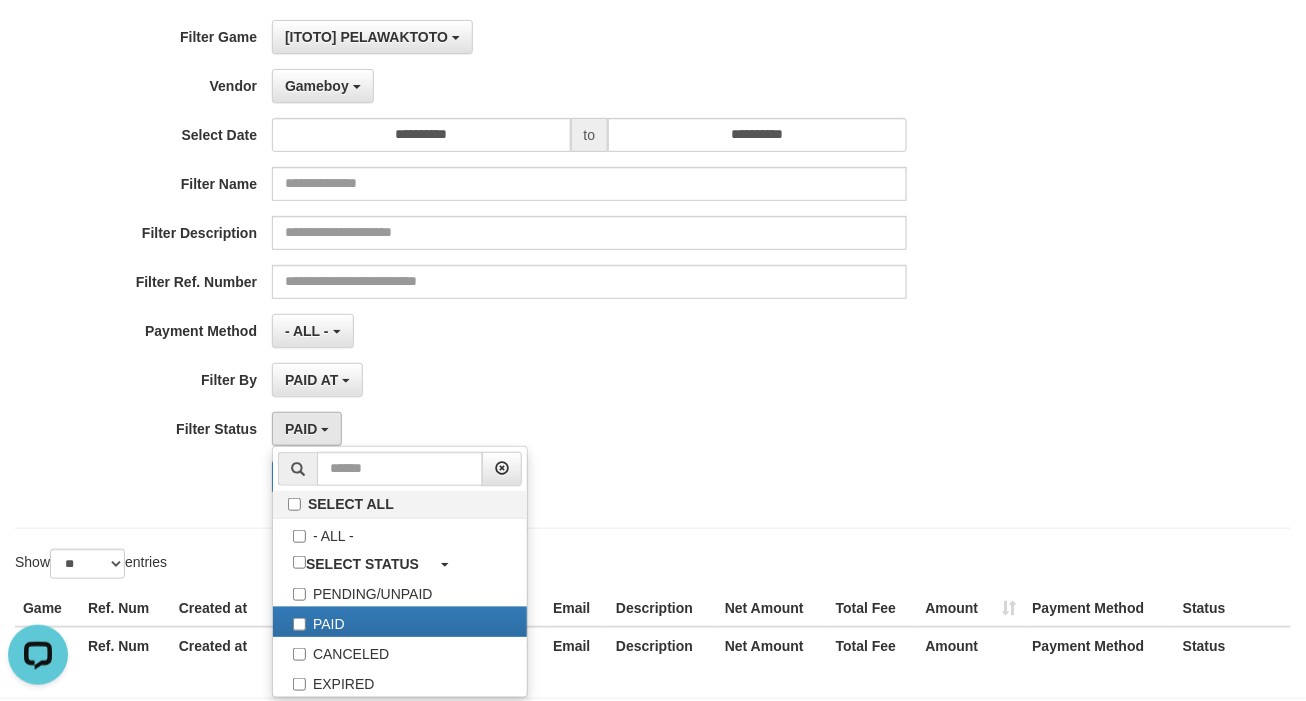 click on "**********" at bounding box center (544, 264) 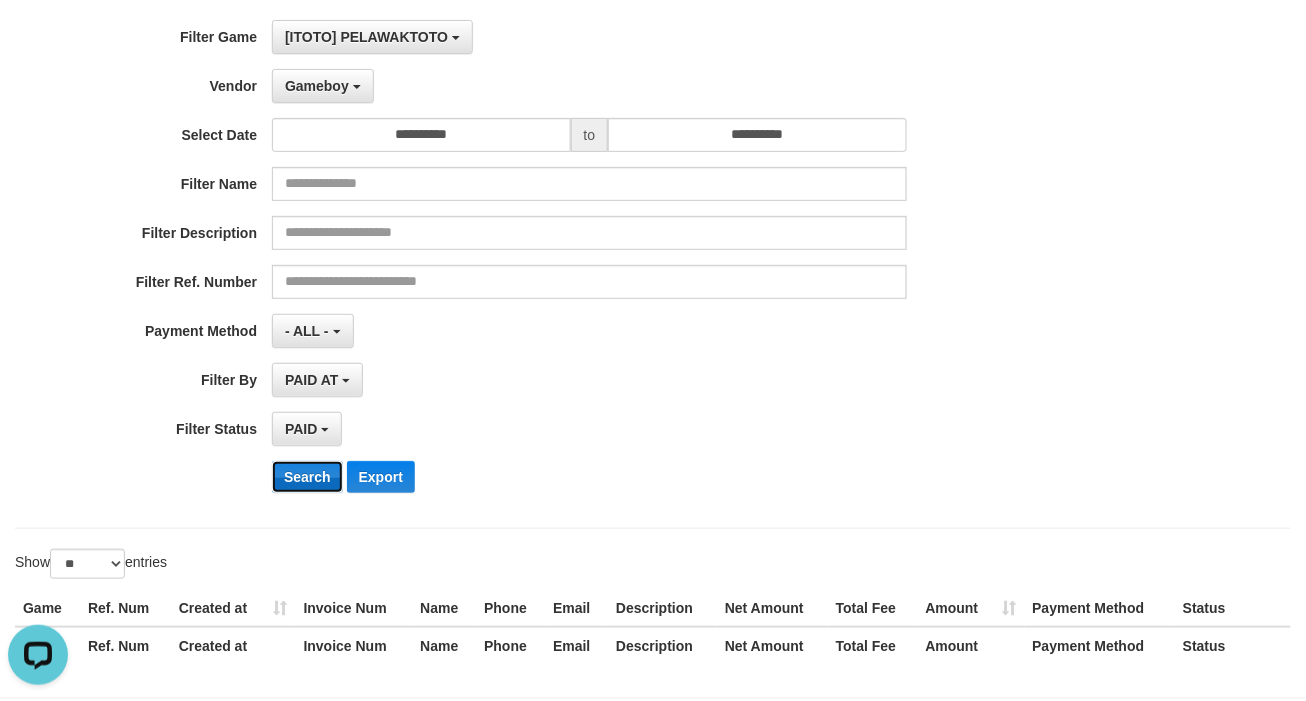 click on "Search" at bounding box center [307, 477] 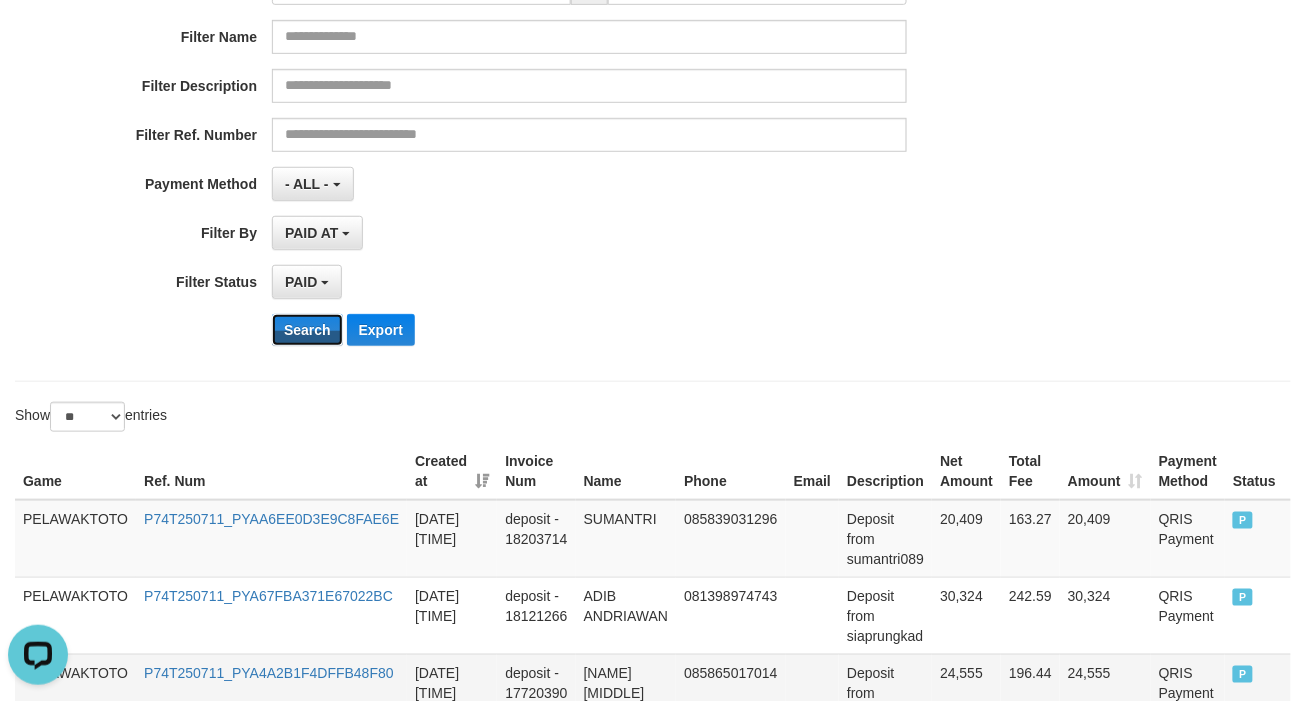 scroll, scrollTop: 532, scrollLeft: 0, axis: vertical 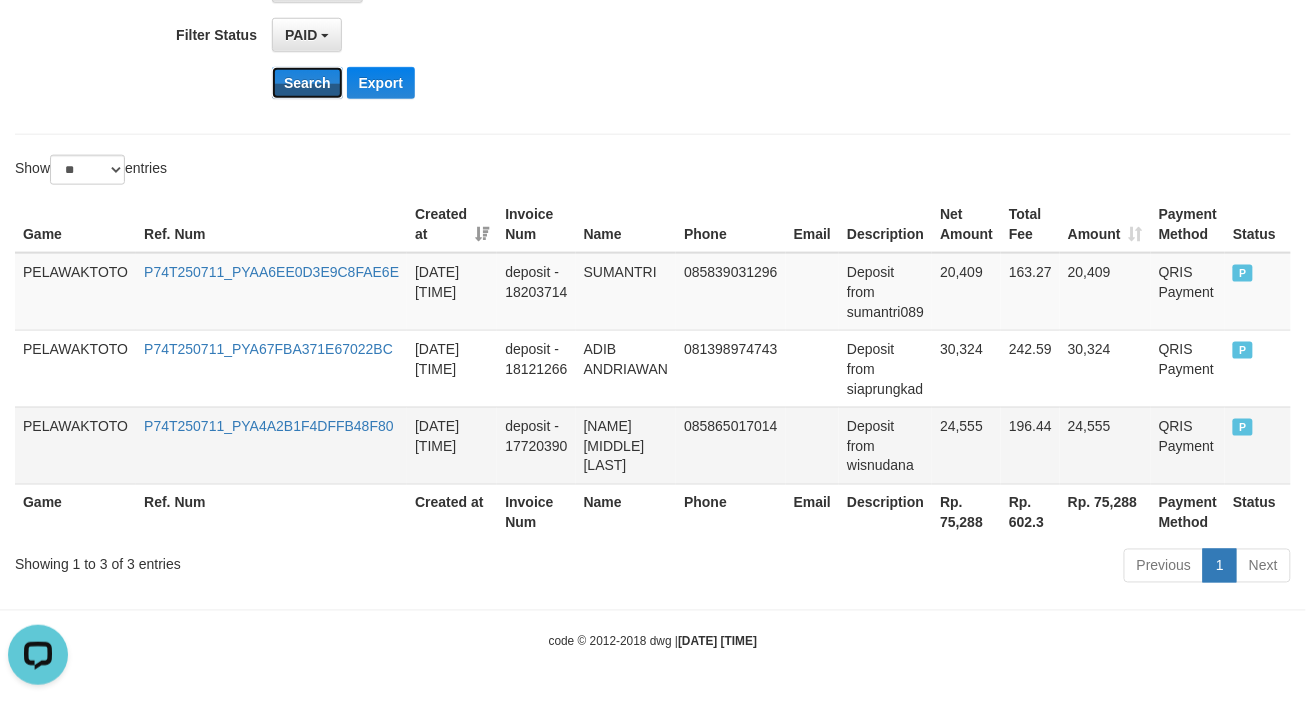 type 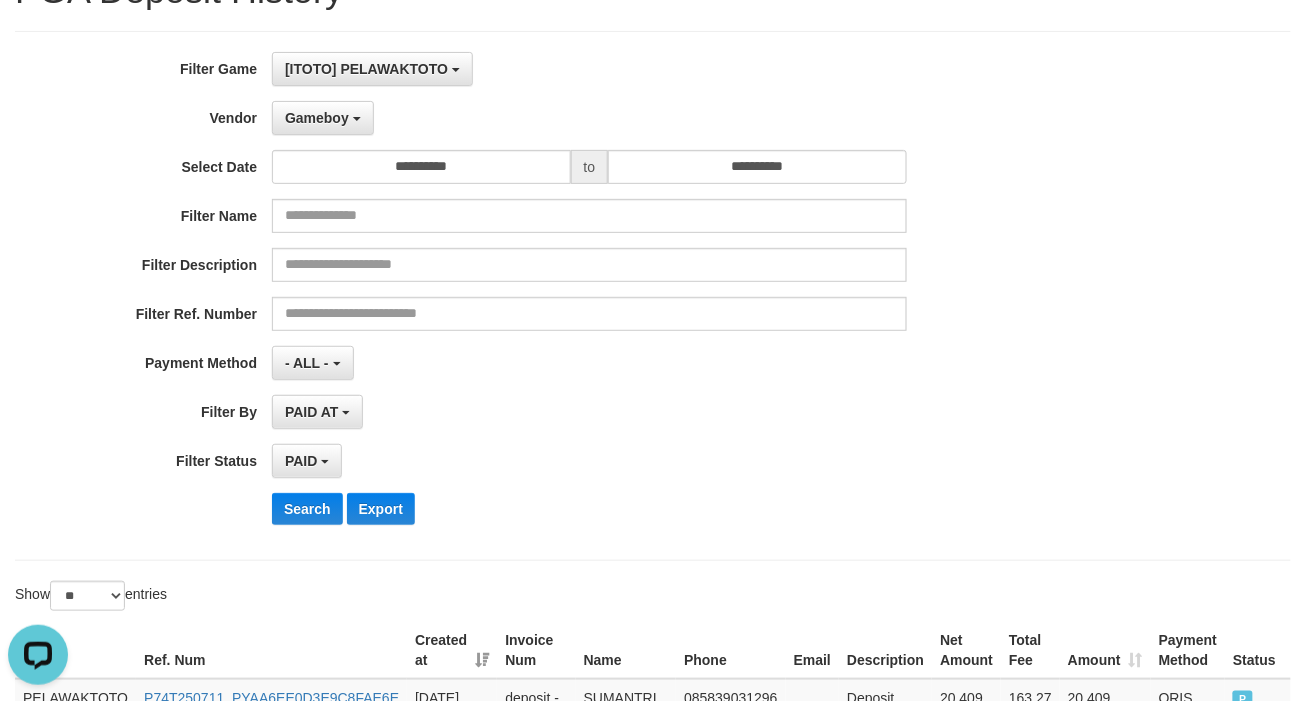 scroll, scrollTop: 0, scrollLeft: 0, axis: both 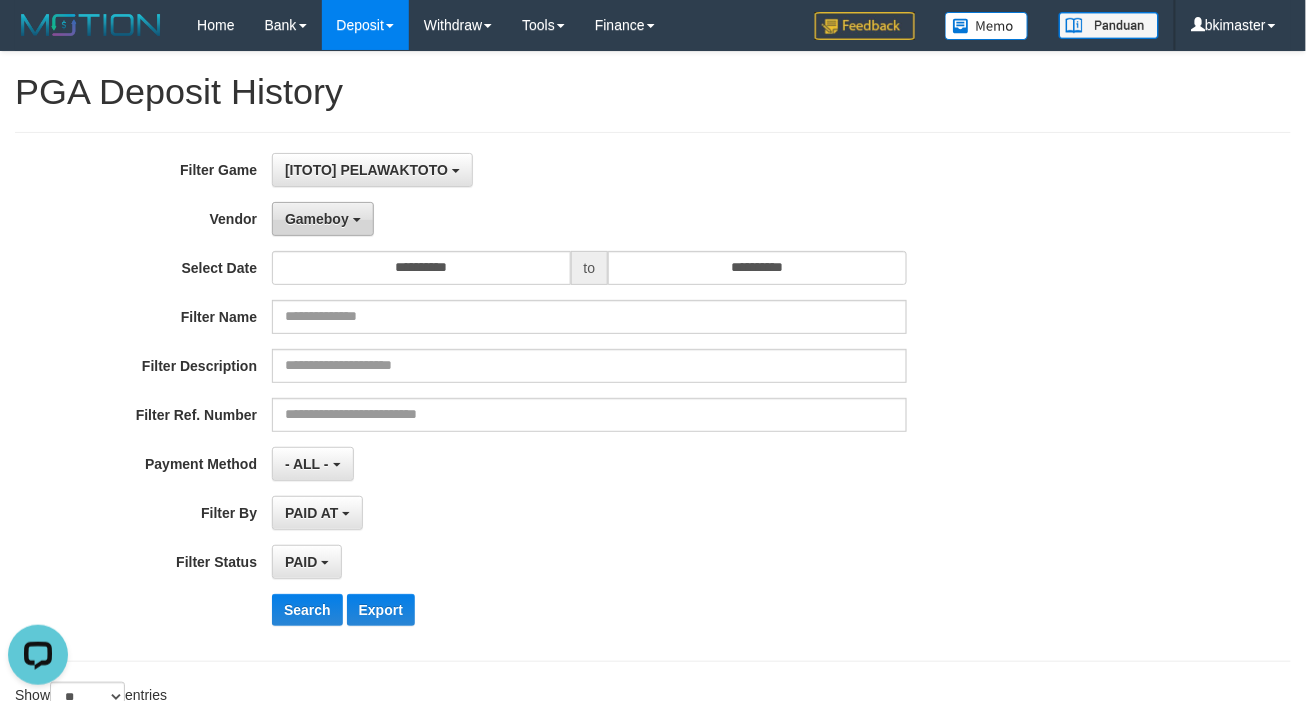click on "Gameboy" at bounding box center (317, 219) 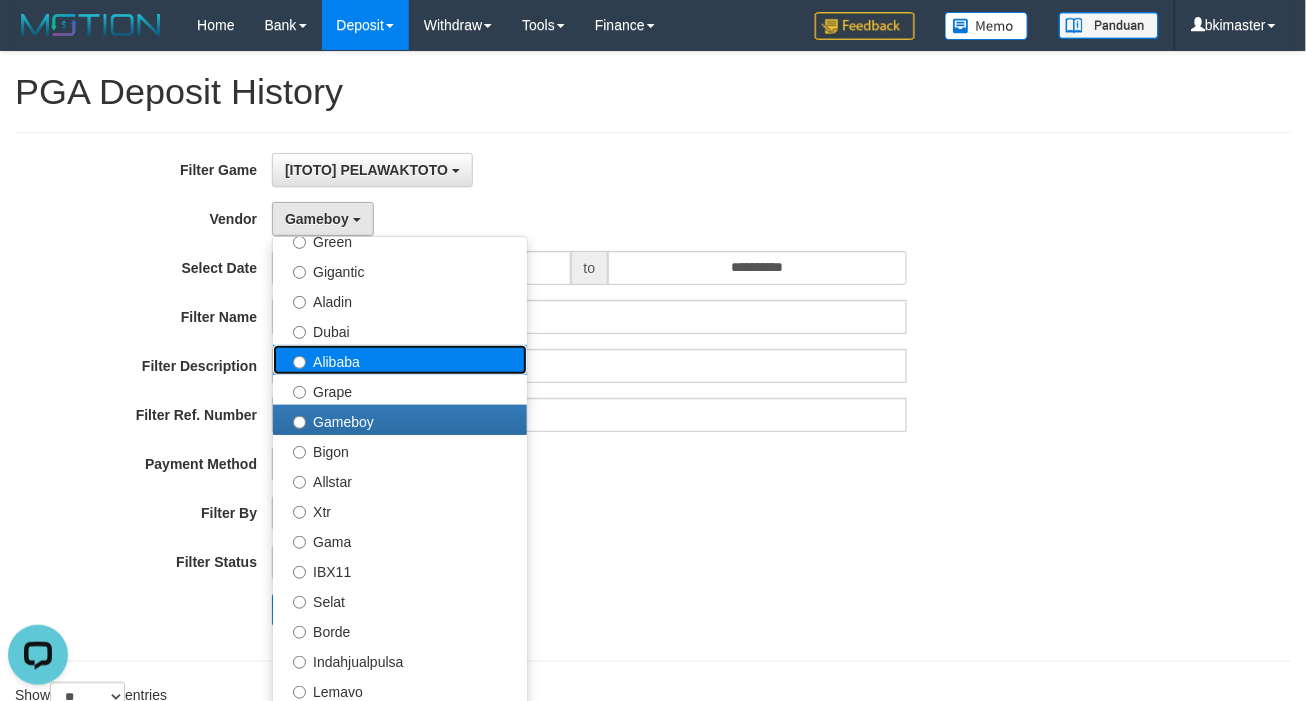 click on "Alibaba" at bounding box center [400, 360] 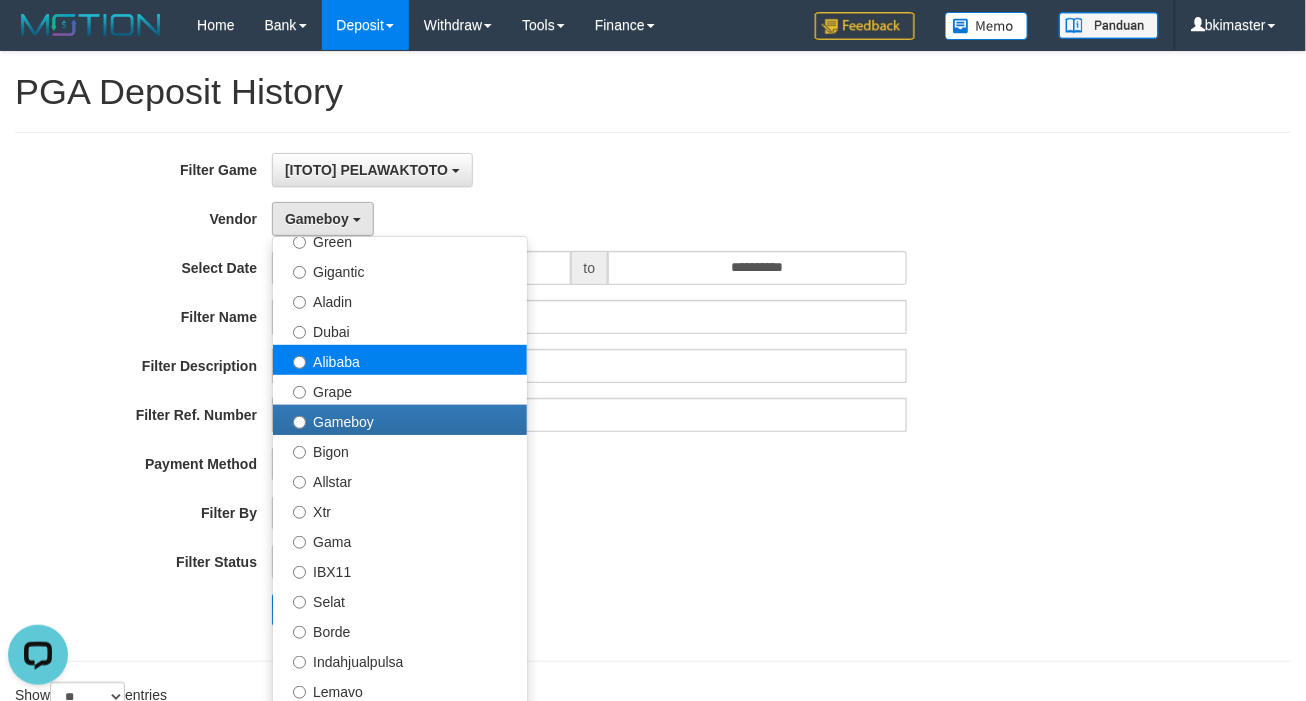 select on "**********" 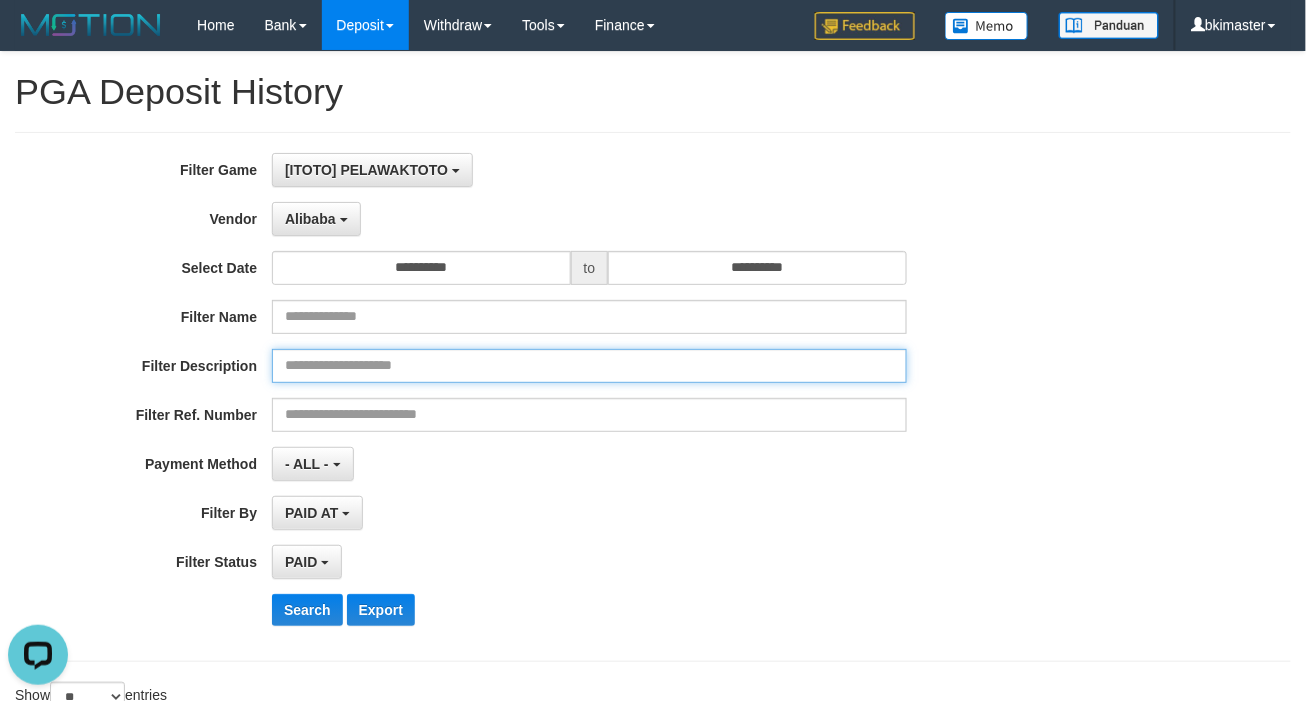 click at bounding box center [589, 366] 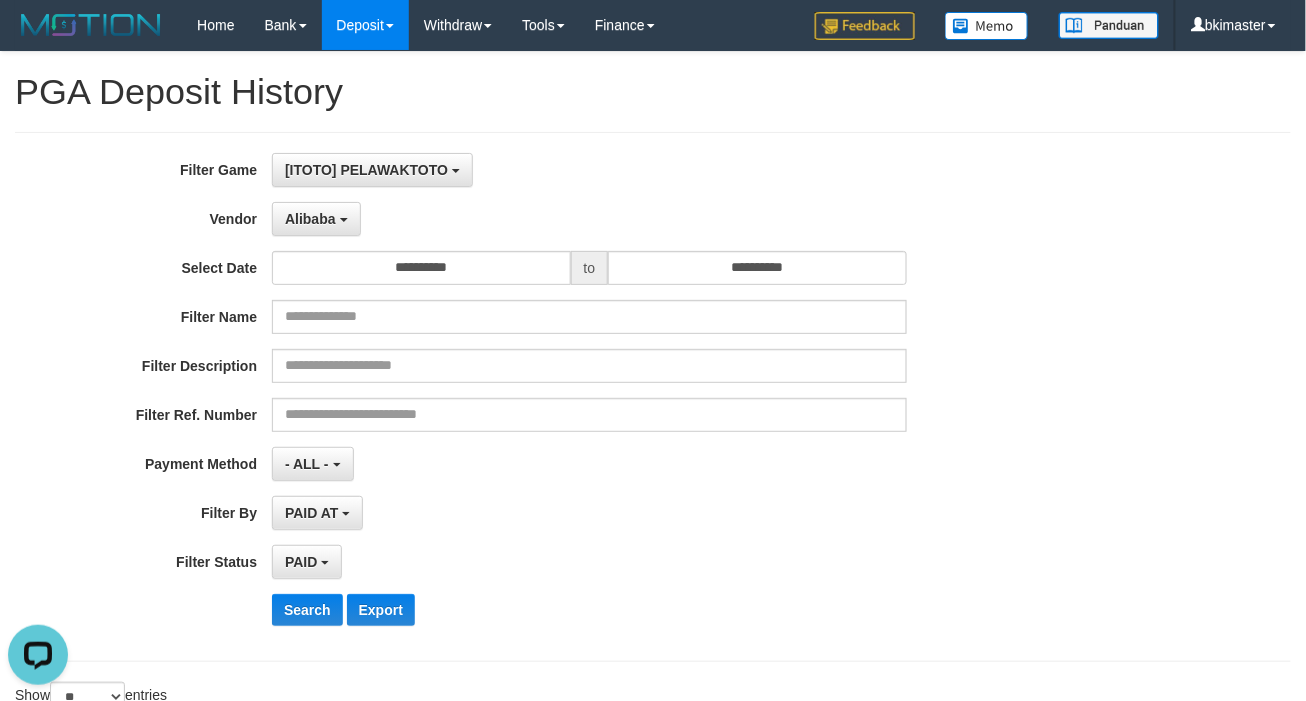click on "**********" at bounding box center [544, 397] 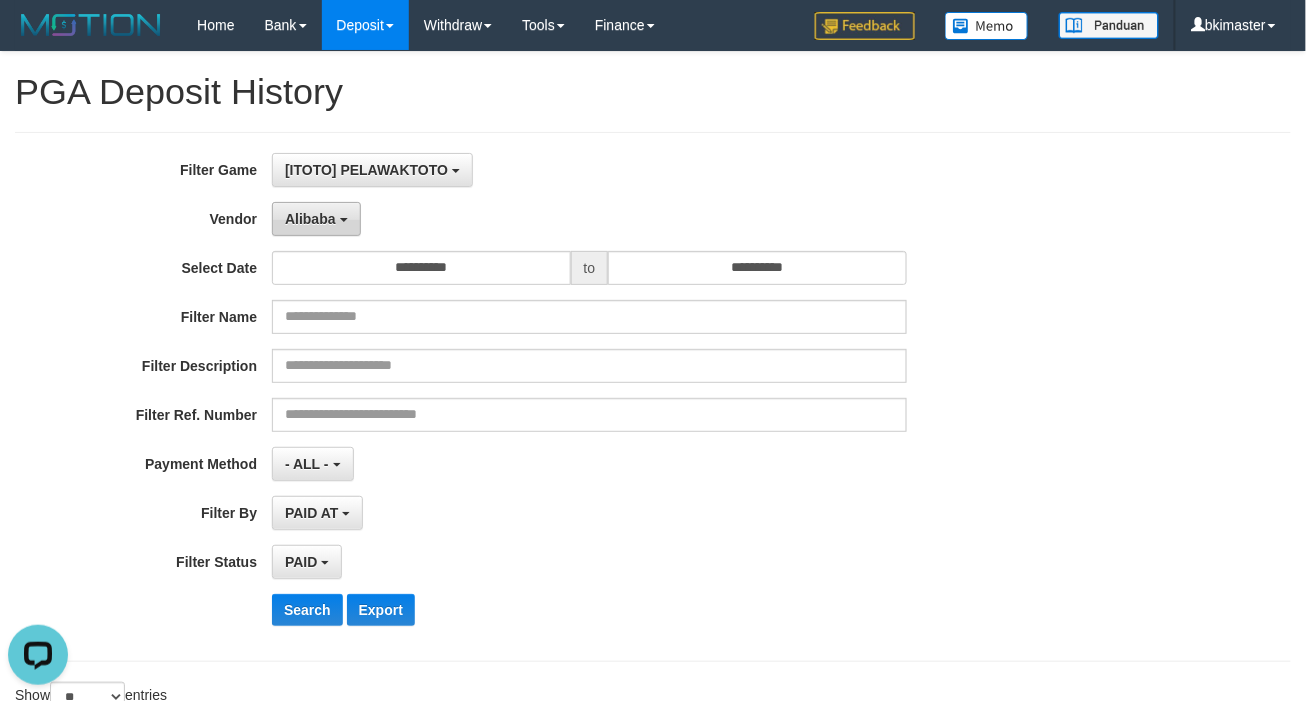 click on "Alibaba" at bounding box center [310, 219] 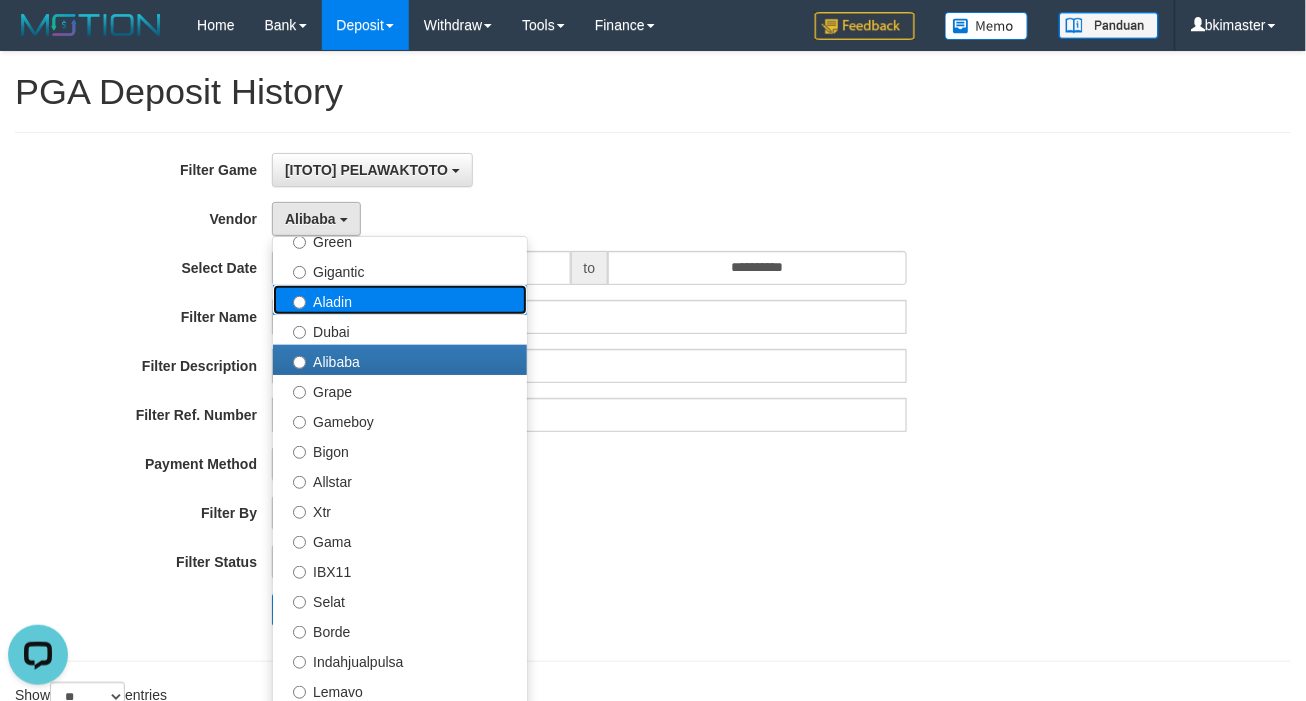 click on "Aladin" at bounding box center (400, 300) 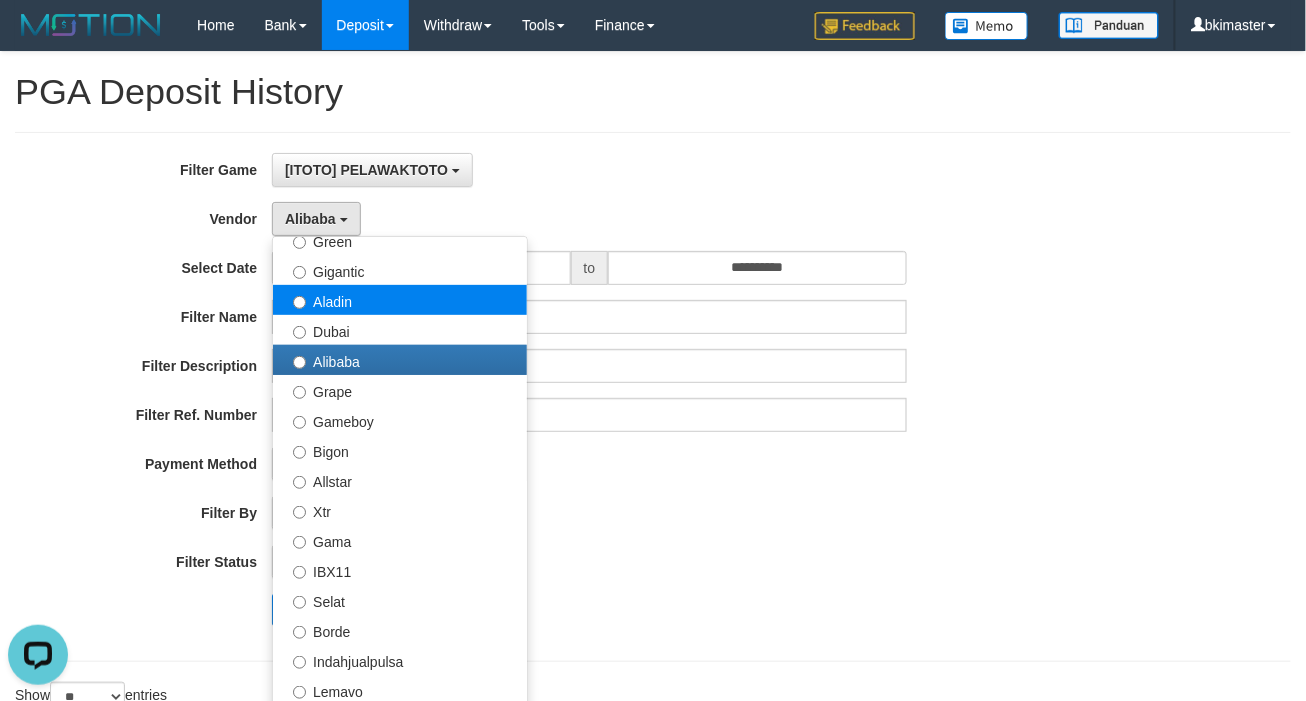 select on "**********" 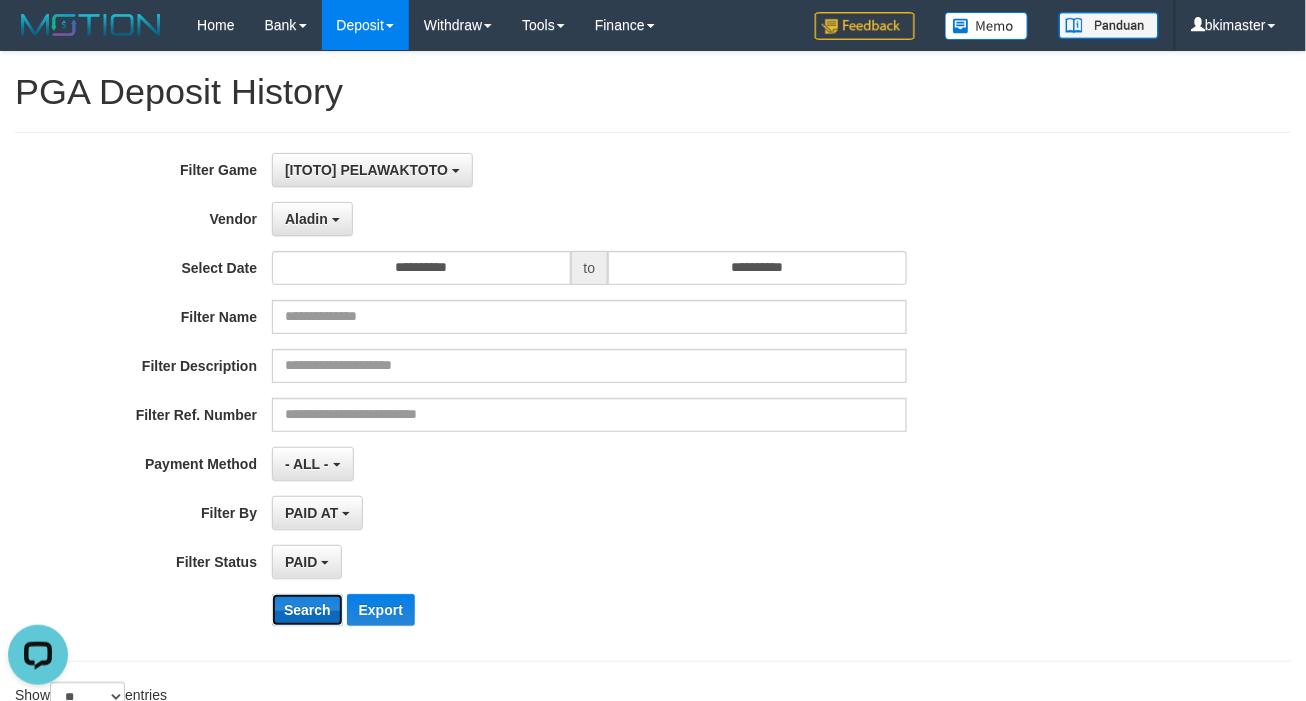 click on "Search" at bounding box center [307, 610] 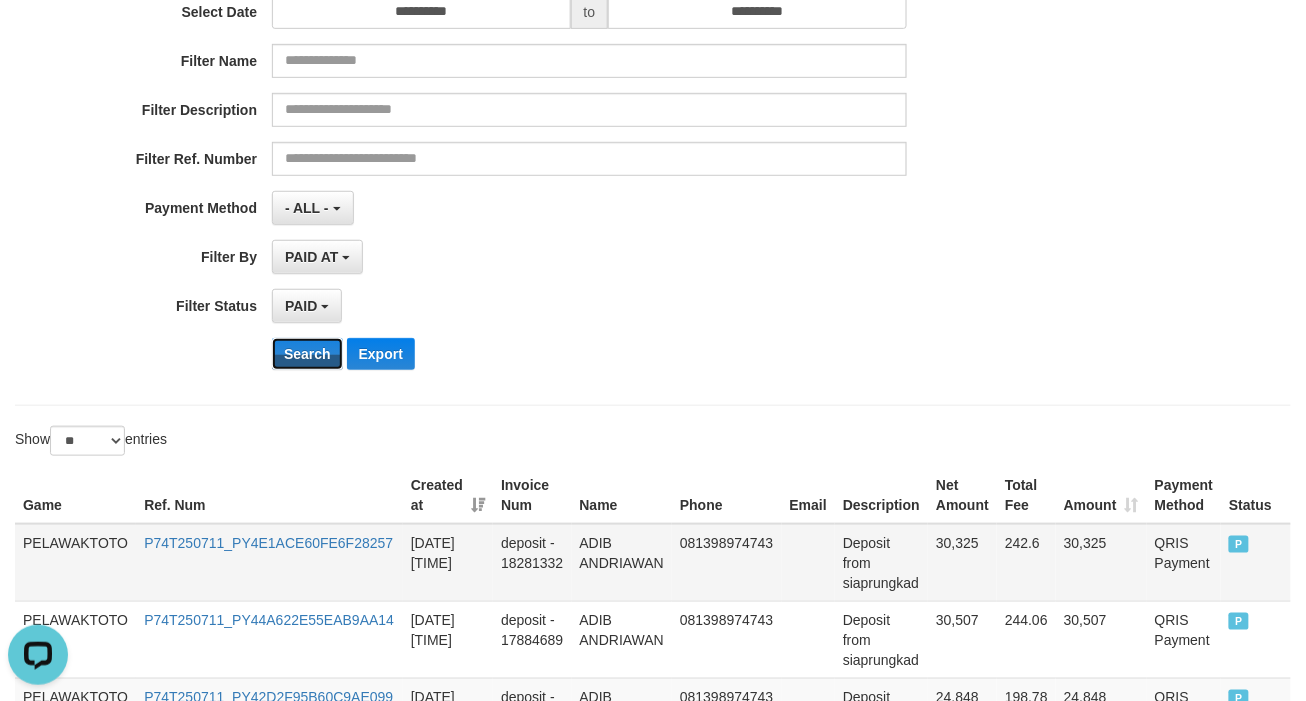 scroll, scrollTop: 532, scrollLeft: 0, axis: vertical 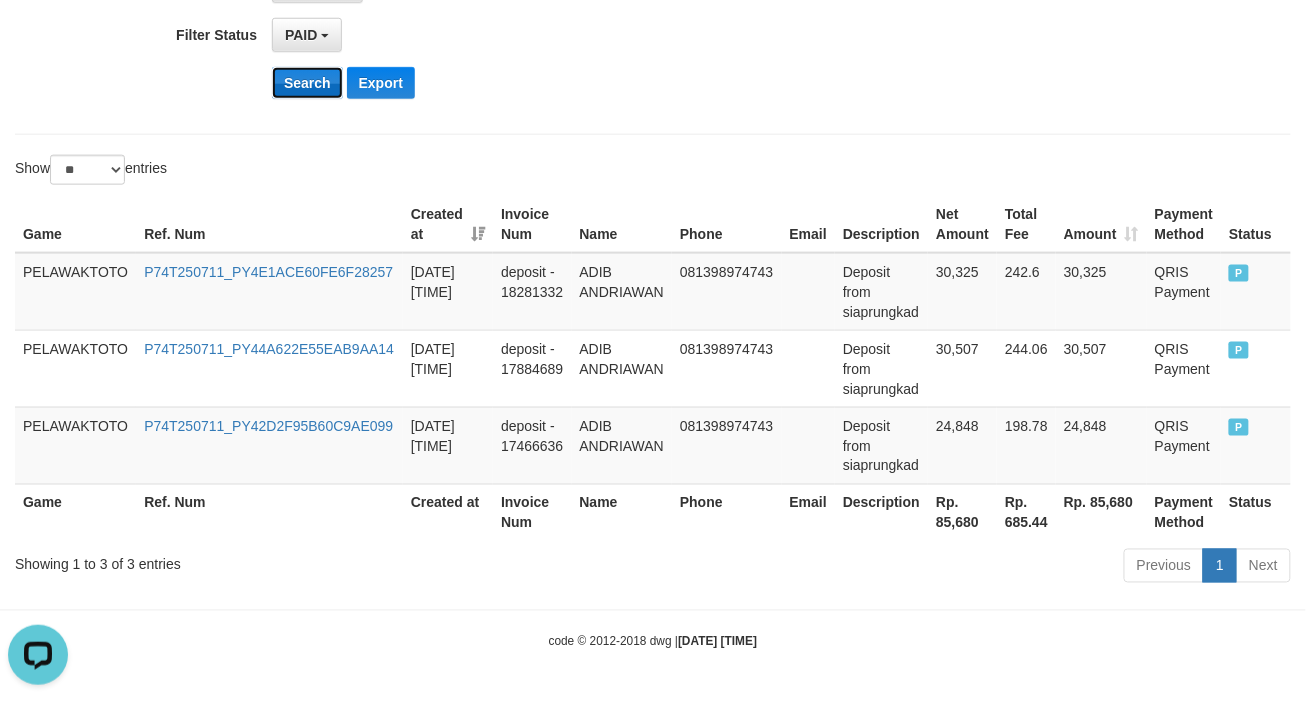 click on "Search" at bounding box center (307, 83) 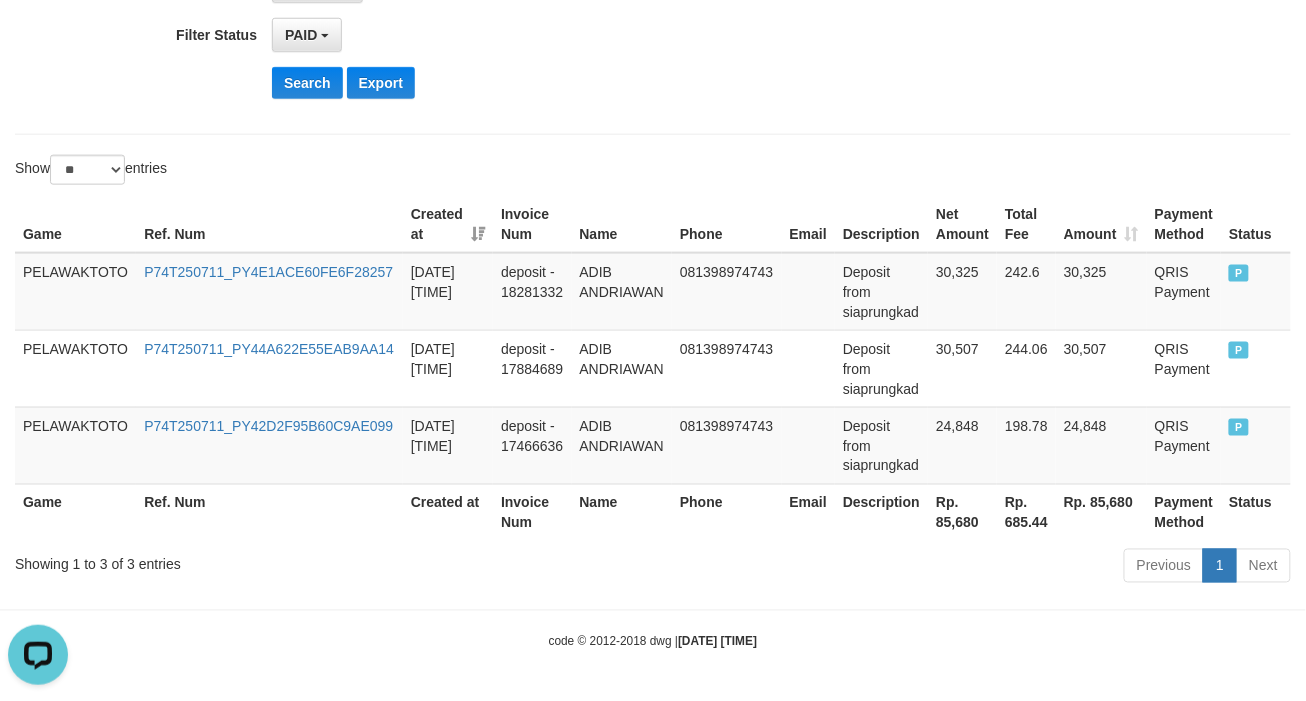 click on "Show  ** ** ** ***  entries" at bounding box center [653, 172] 